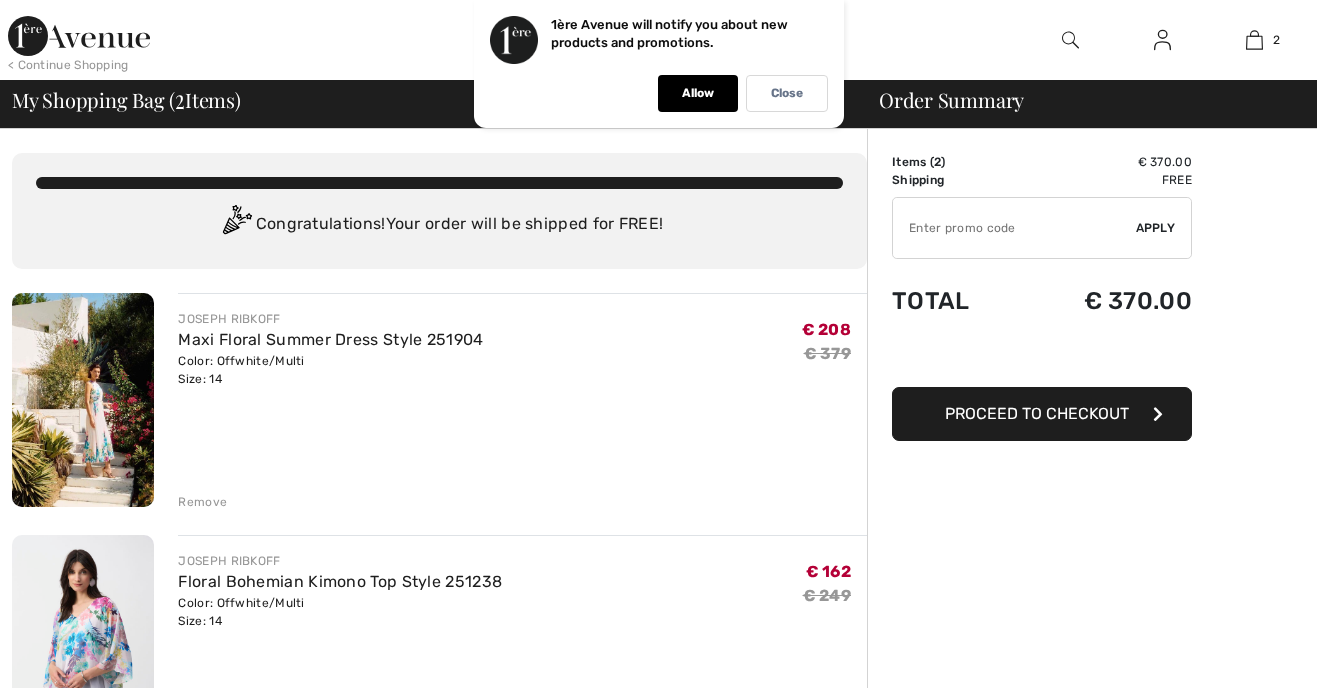 scroll, scrollTop: 0, scrollLeft: 0, axis: both 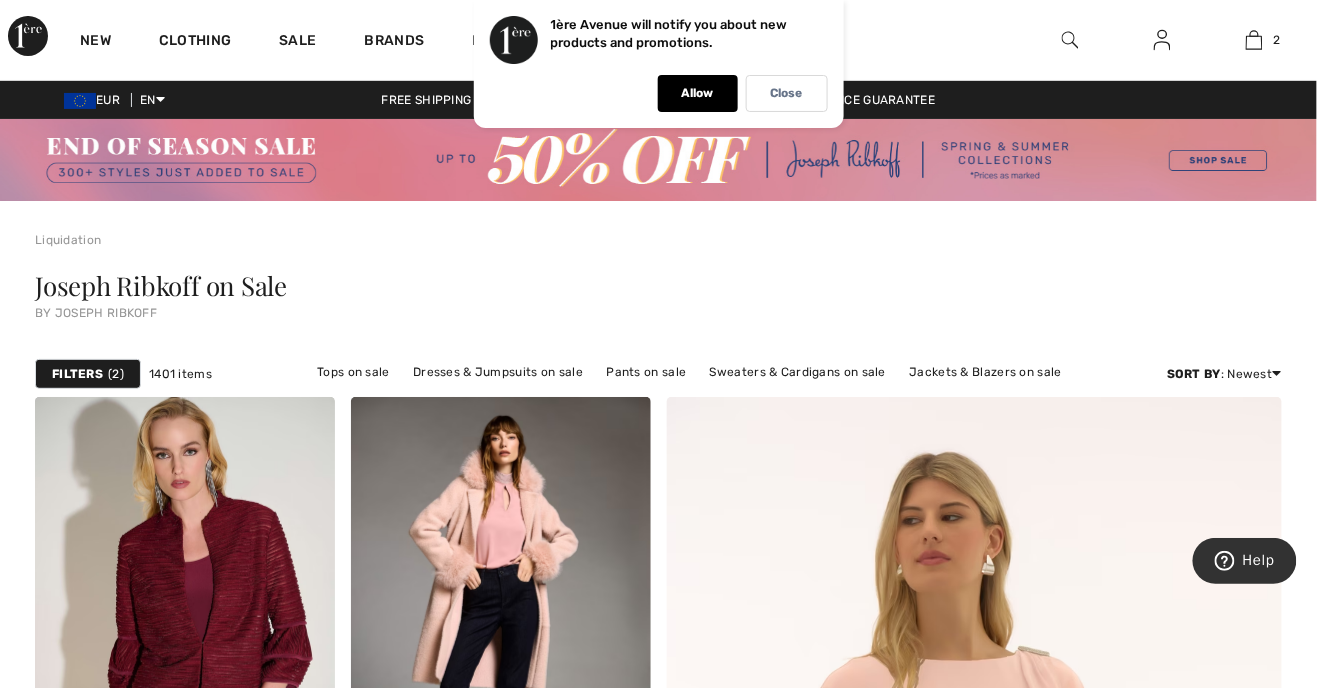 click on "Lowest Price Guarantee" at bounding box center [855, 100] 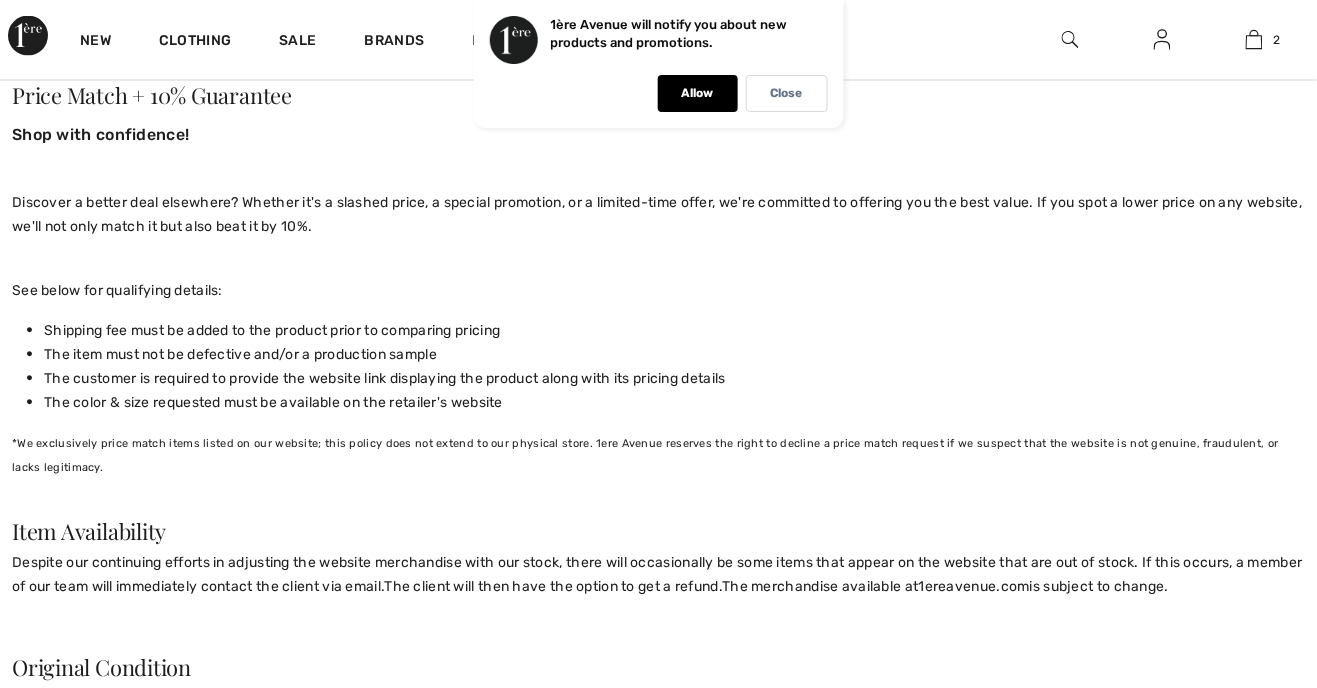 scroll, scrollTop: 0, scrollLeft: 0, axis: both 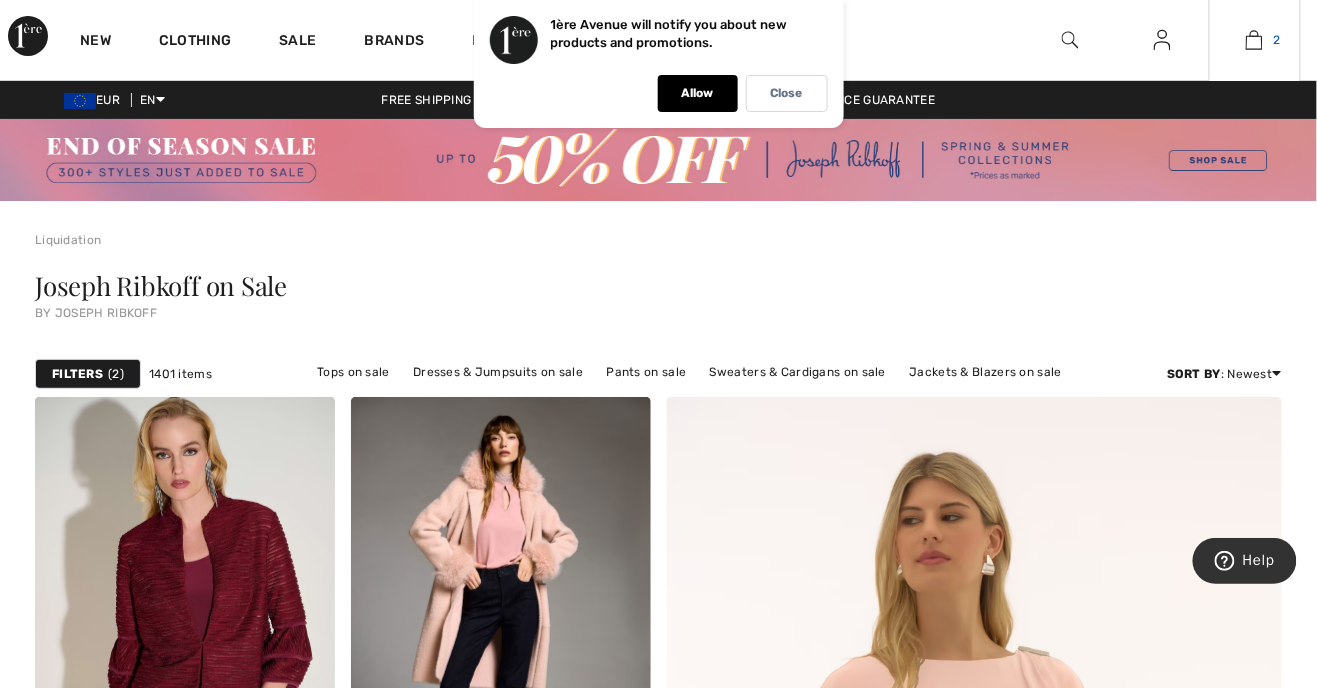 click at bounding box center (1254, 40) 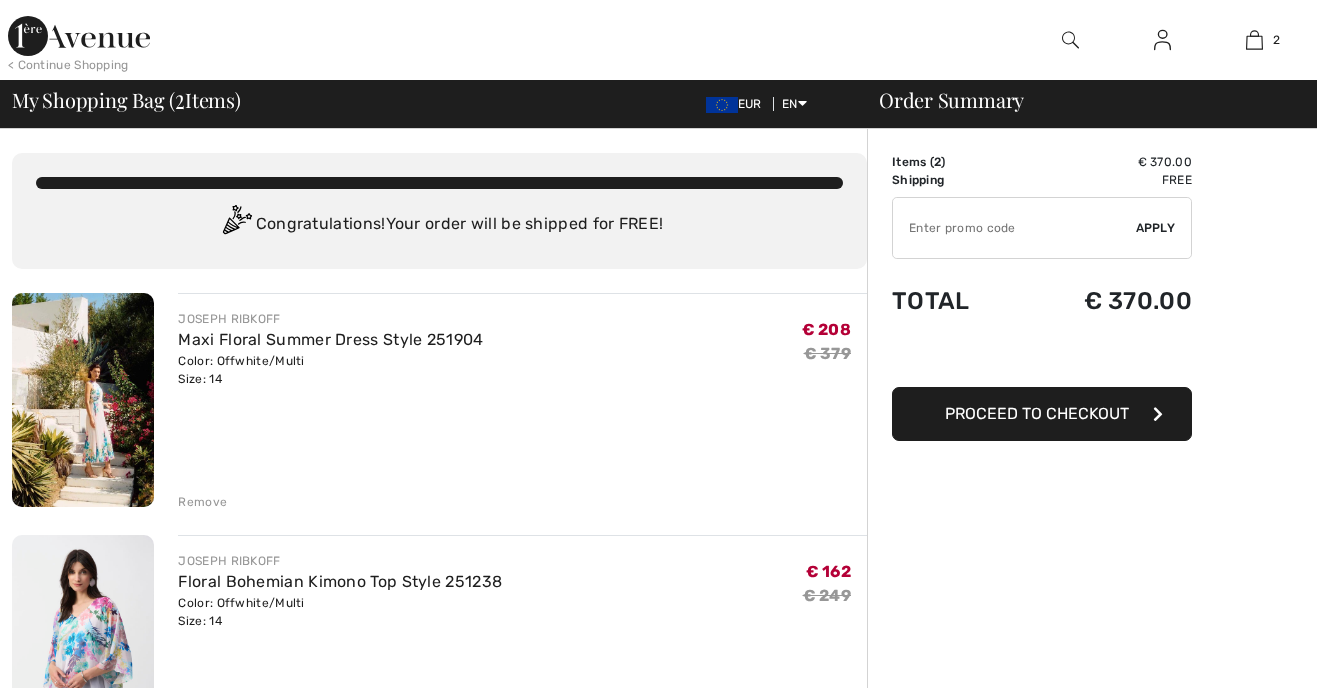 scroll, scrollTop: 0, scrollLeft: 0, axis: both 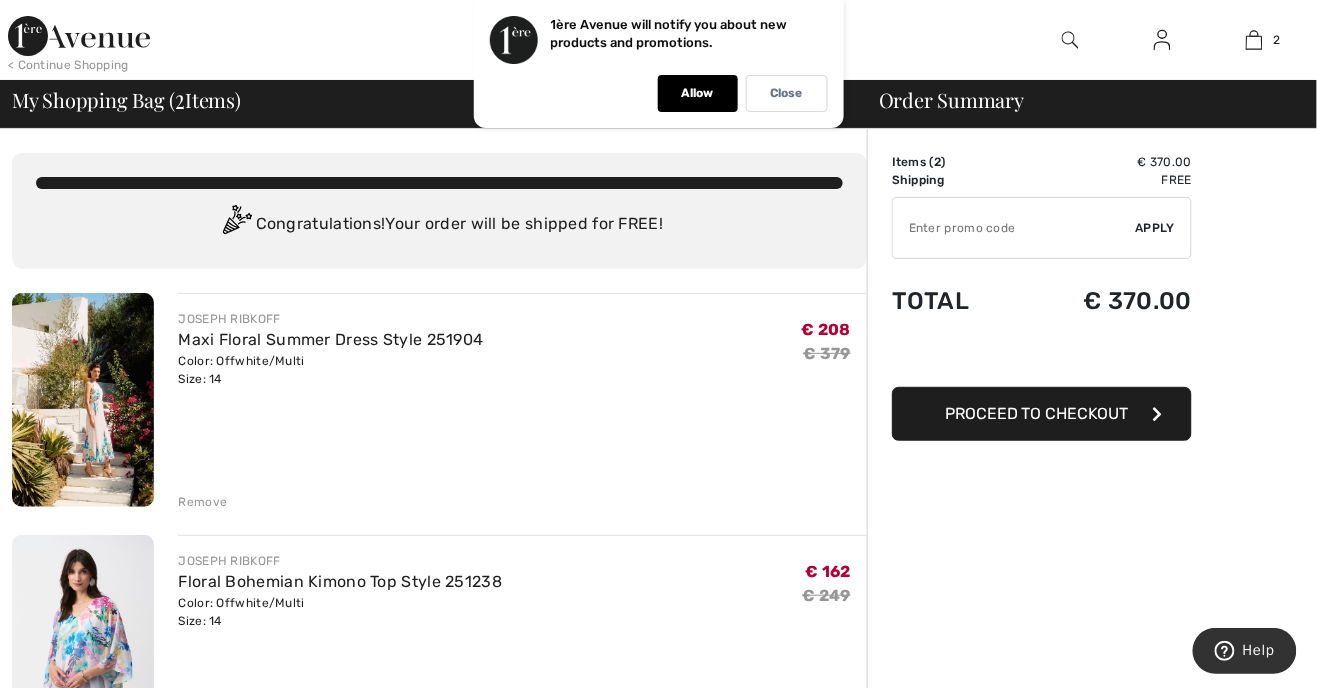 click at bounding box center [83, 400] 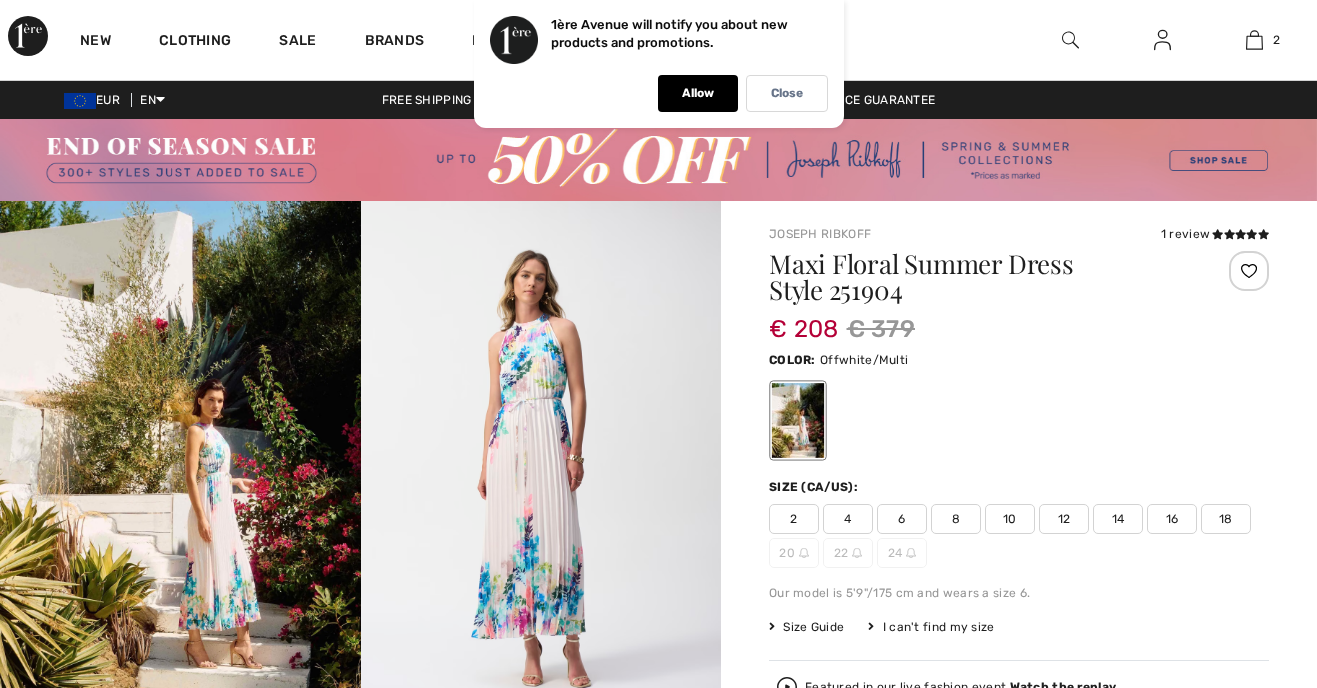 scroll, scrollTop: 0, scrollLeft: 0, axis: both 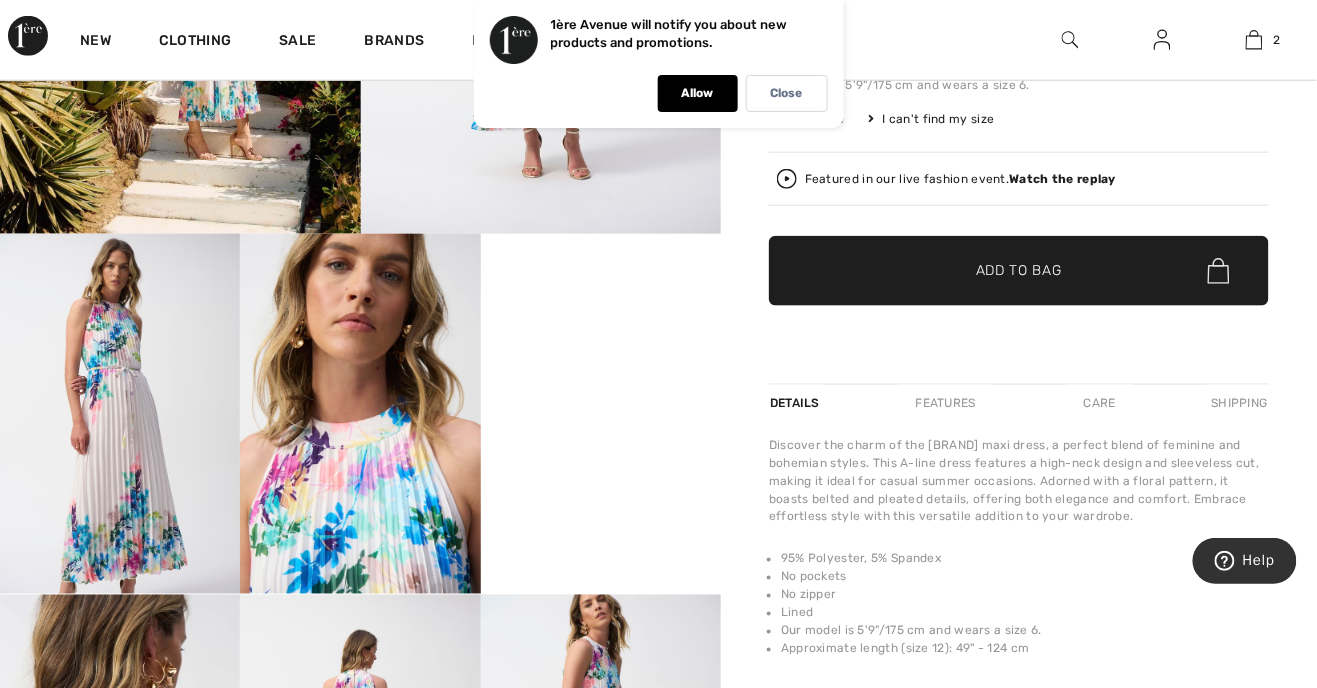 click on "Your browser does not support the video tag." at bounding box center (601, 294) 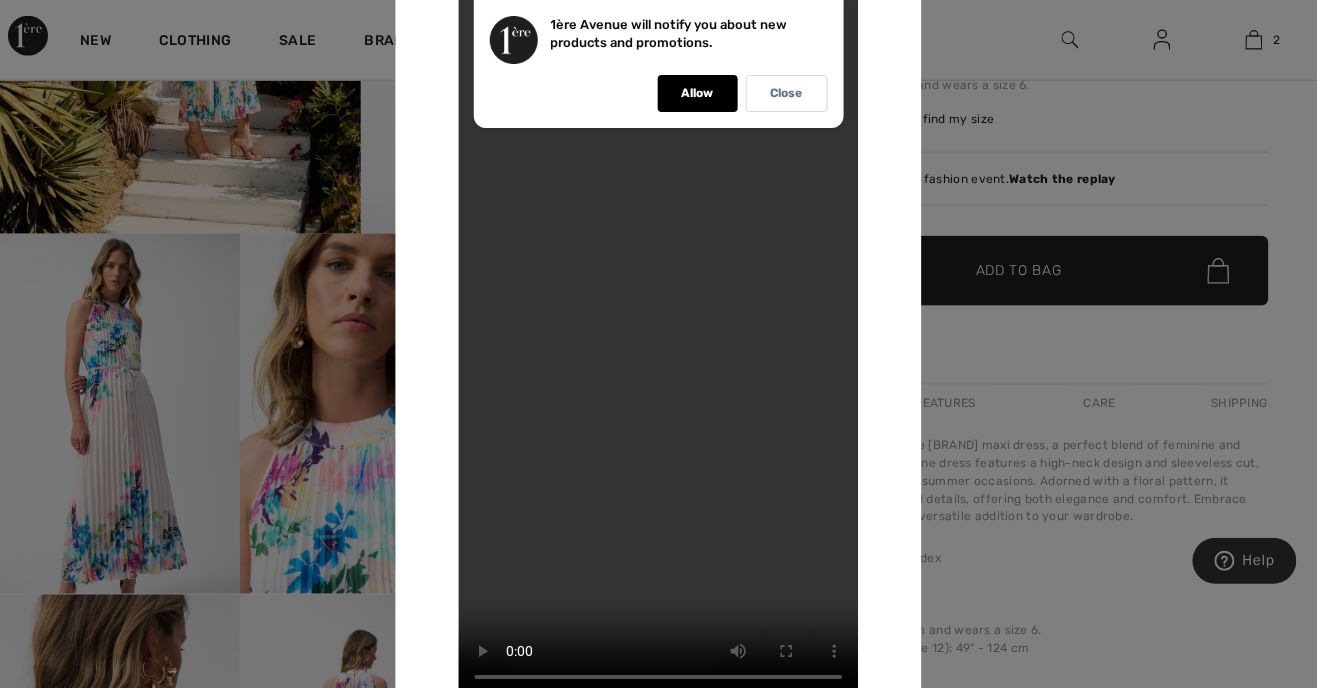 click at bounding box center [892, -29] 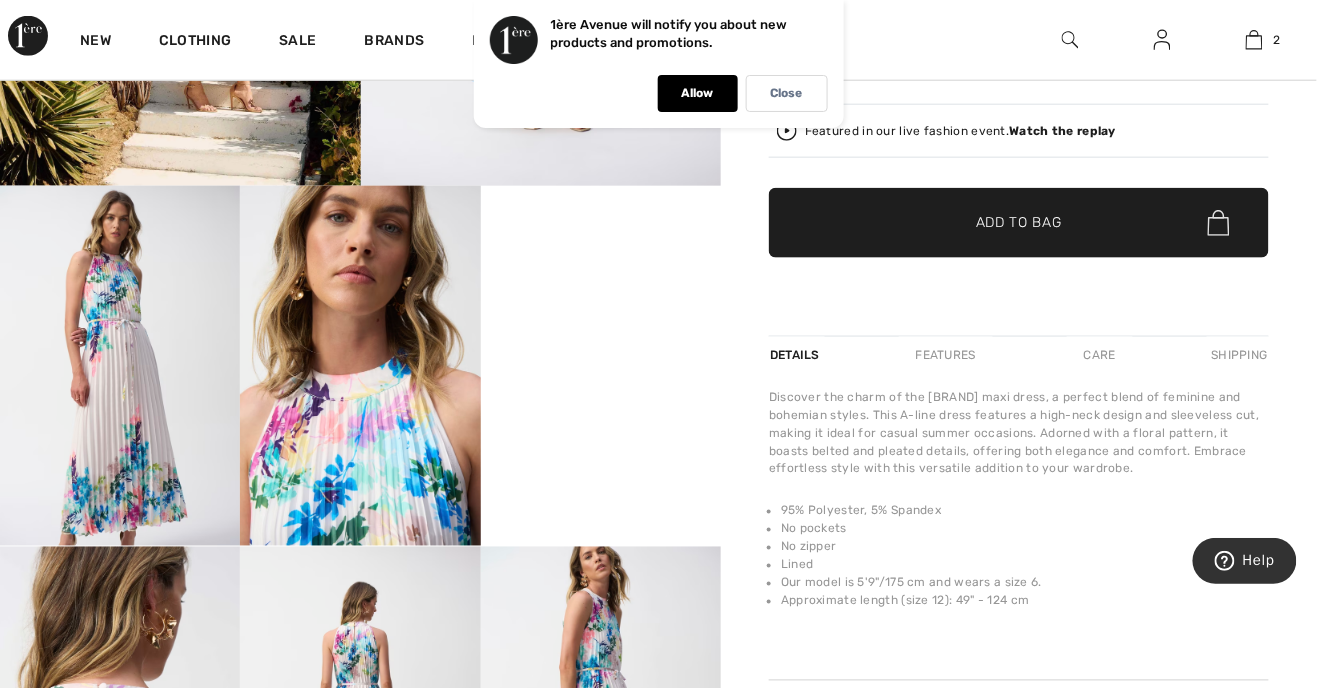 scroll, scrollTop: 572, scrollLeft: 0, axis: vertical 